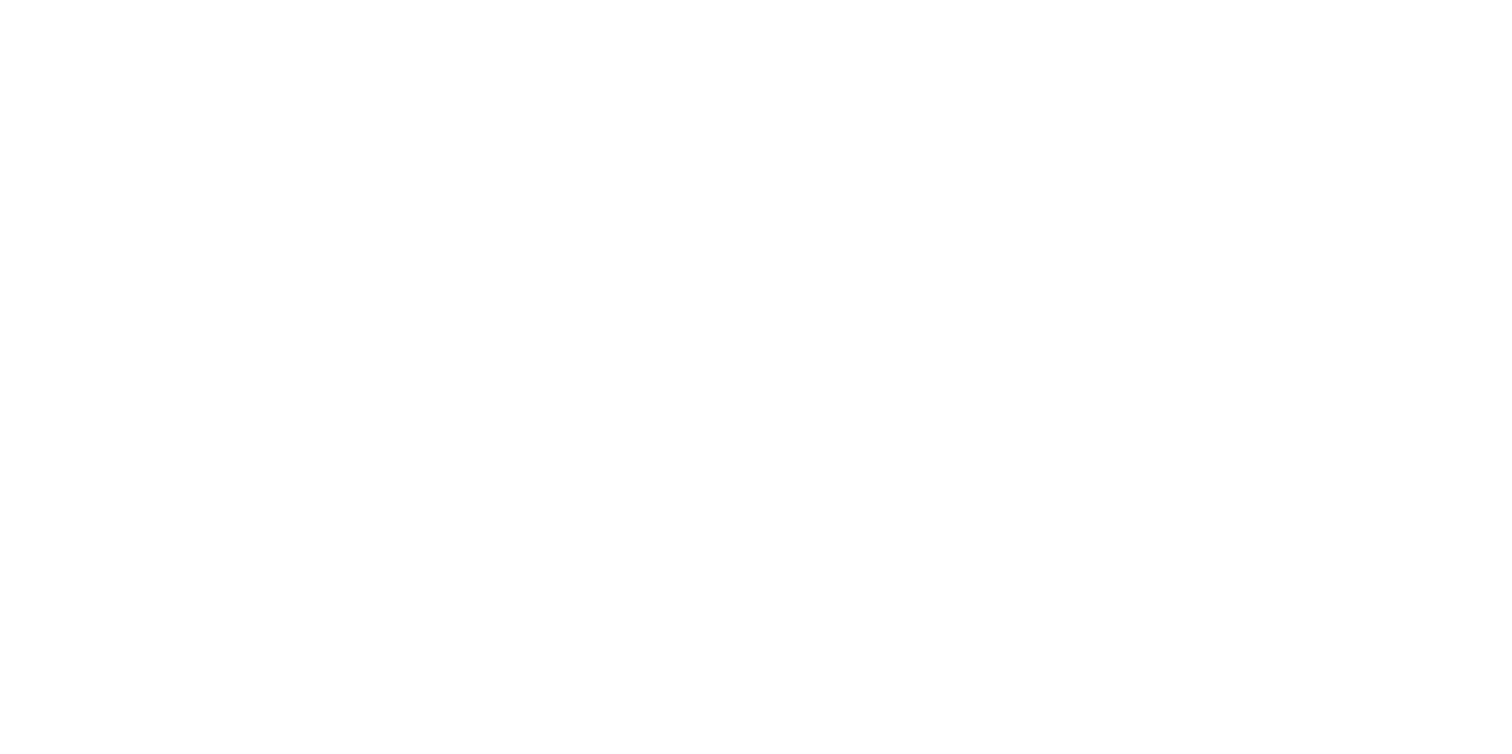 scroll, scrollTop: 0, scrollLeft: 0, axis: both 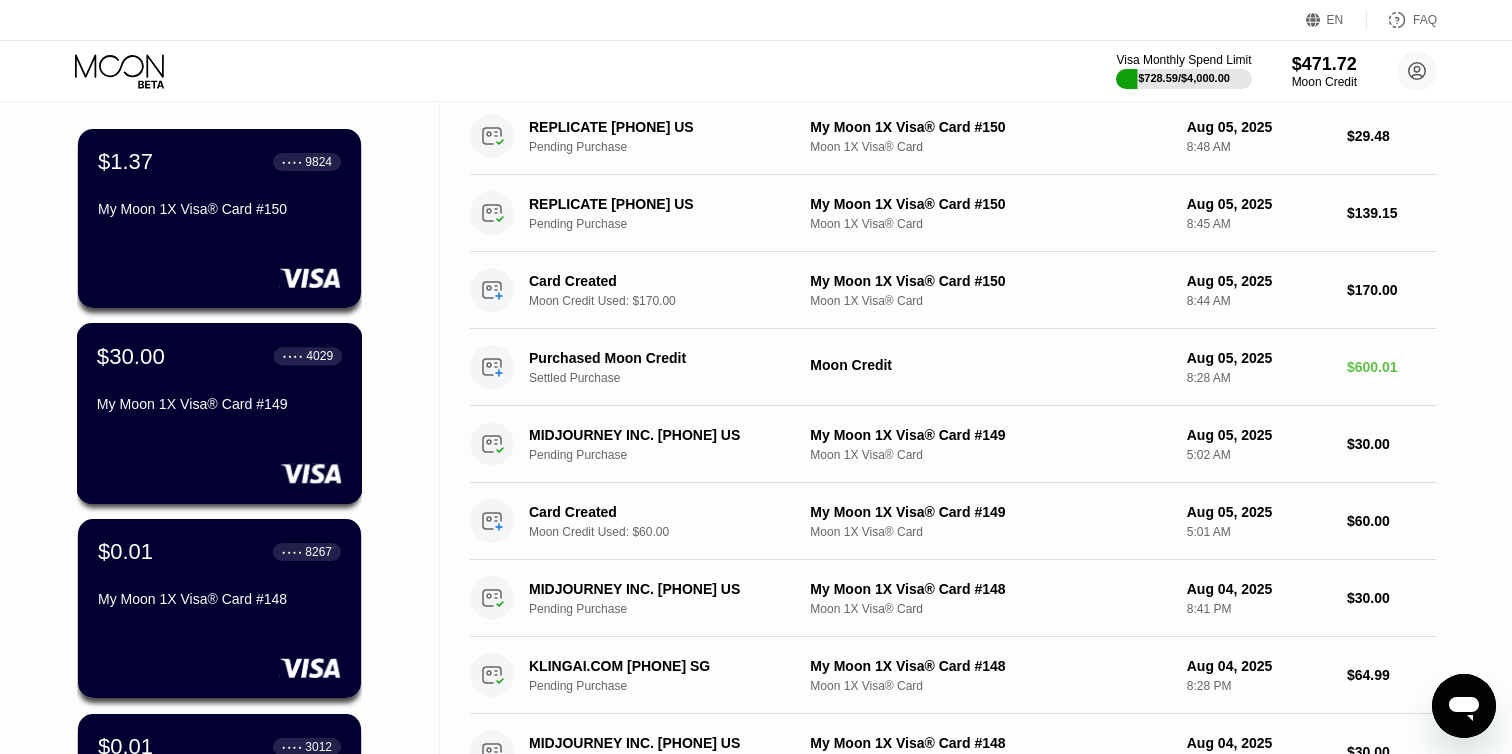 click on "$30.00 ● ● ● ● 4029 My Moon 1X Visa® Card #[CARD NUMBER]" at bounding box center (219, 381) 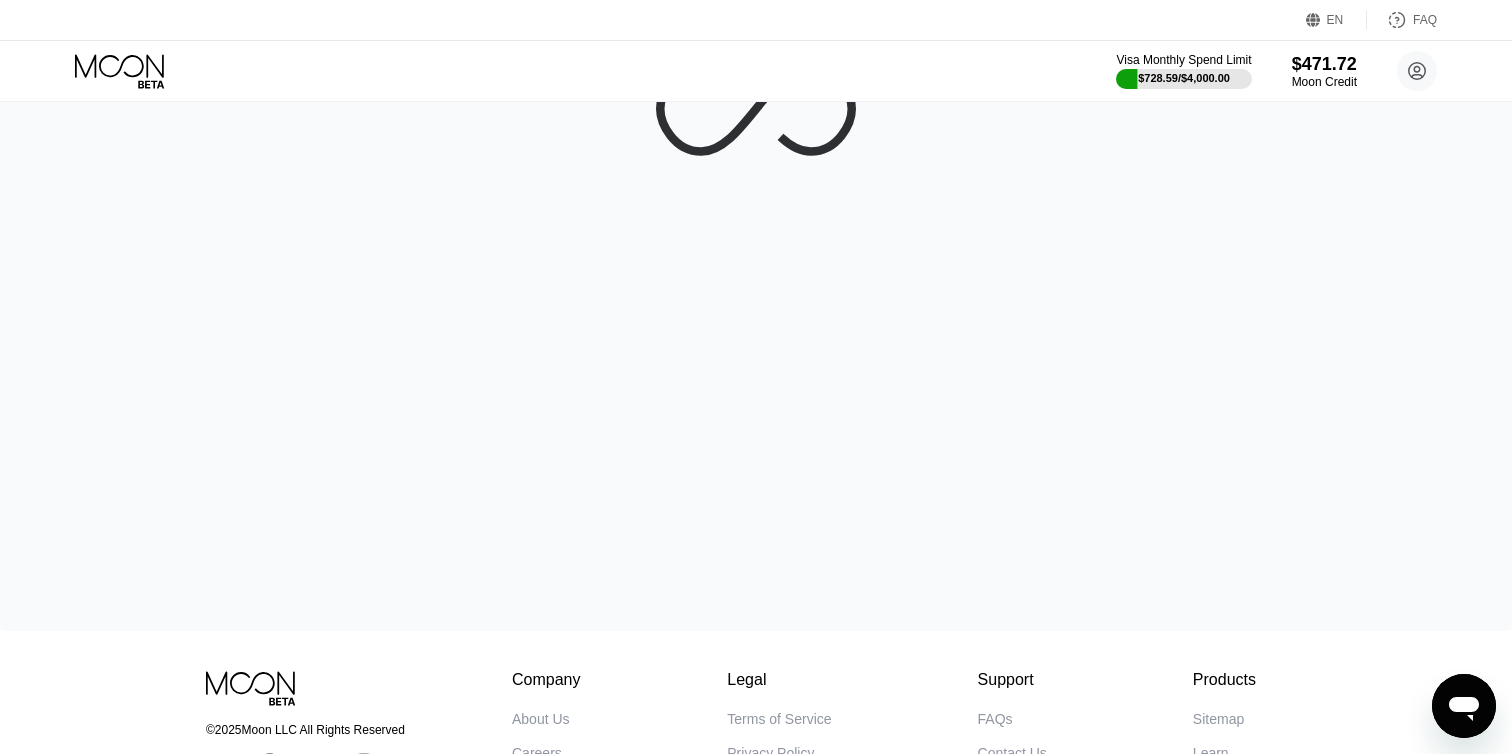 scroll, scrollTop: 0, scrollLeft: 0, axis: both 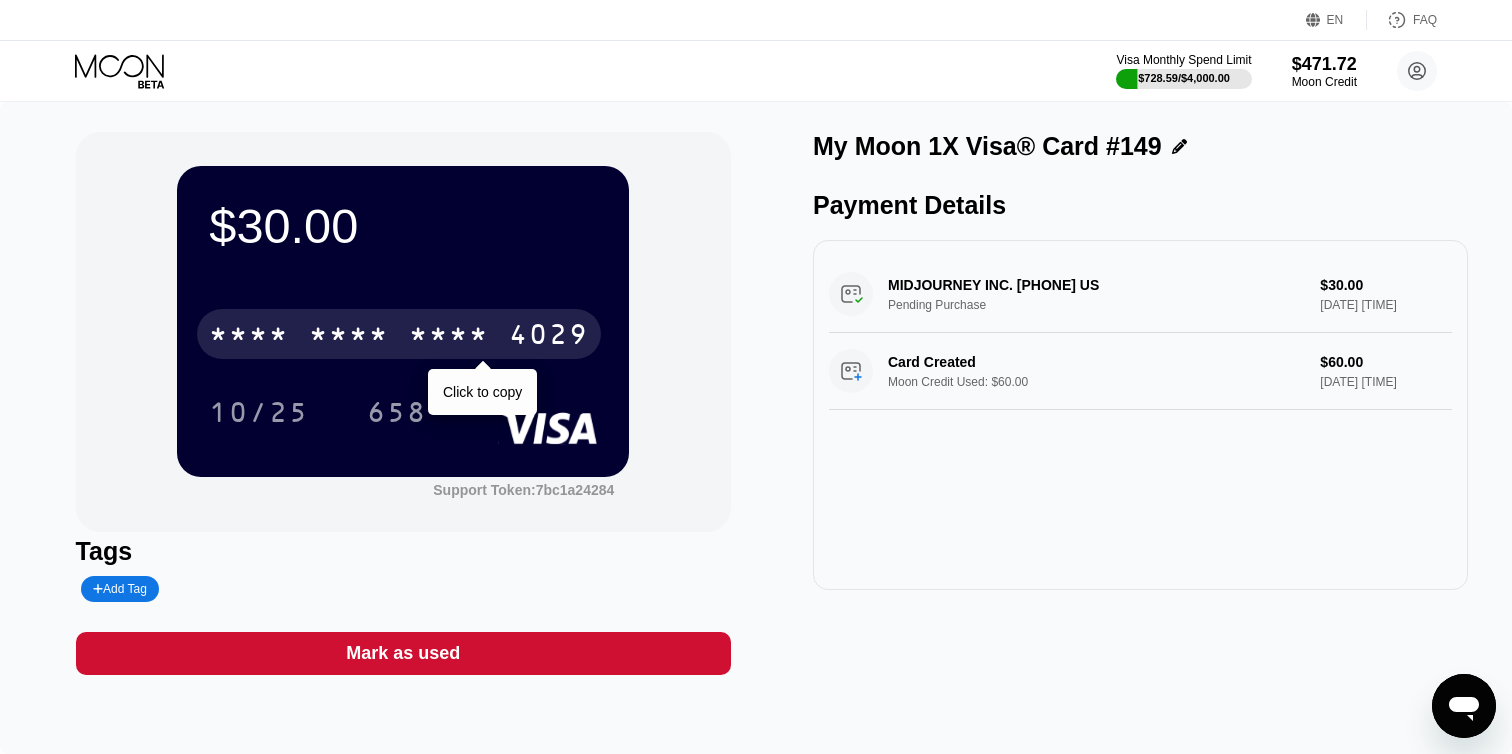 click on "4029" at bounding box center [549, 337] 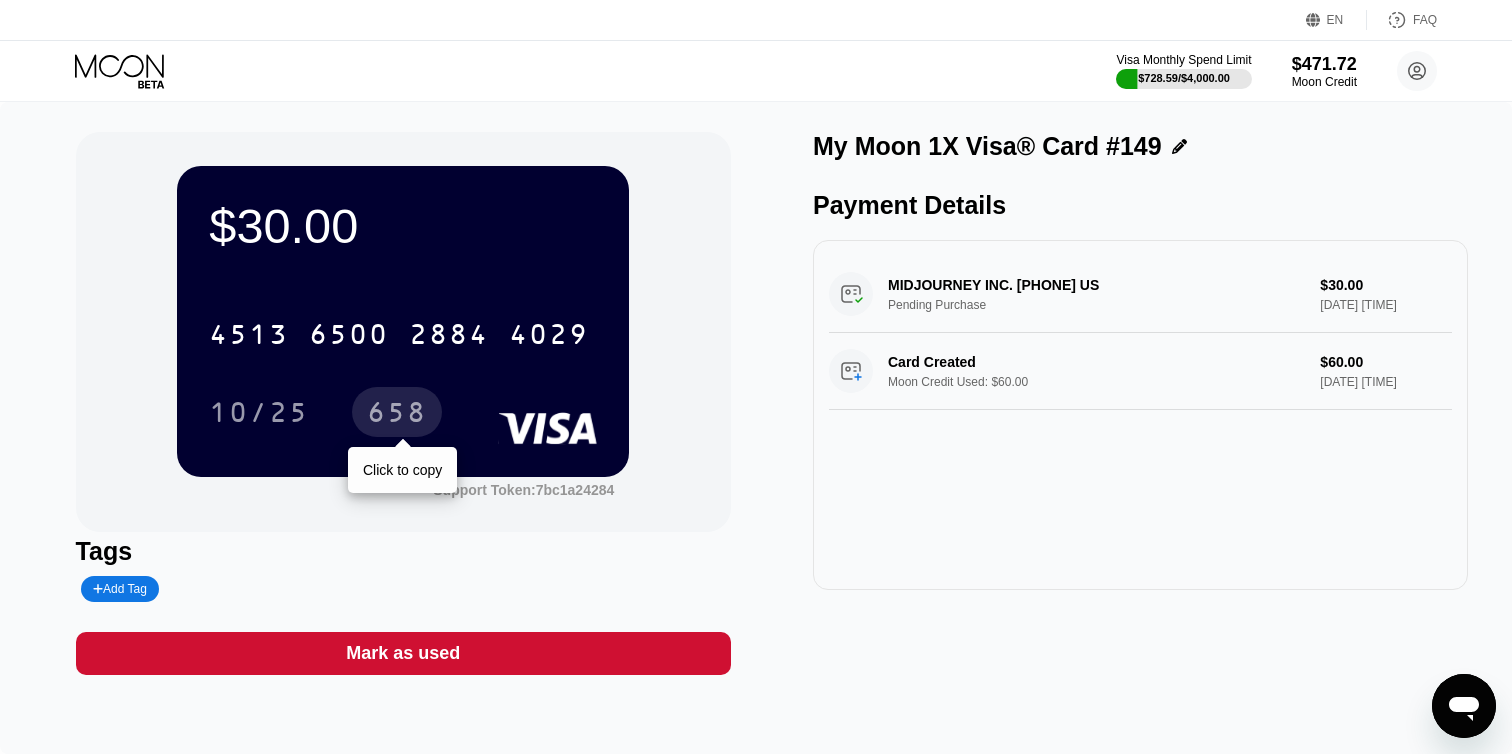 click on "658" at bounding box center [397, 415] 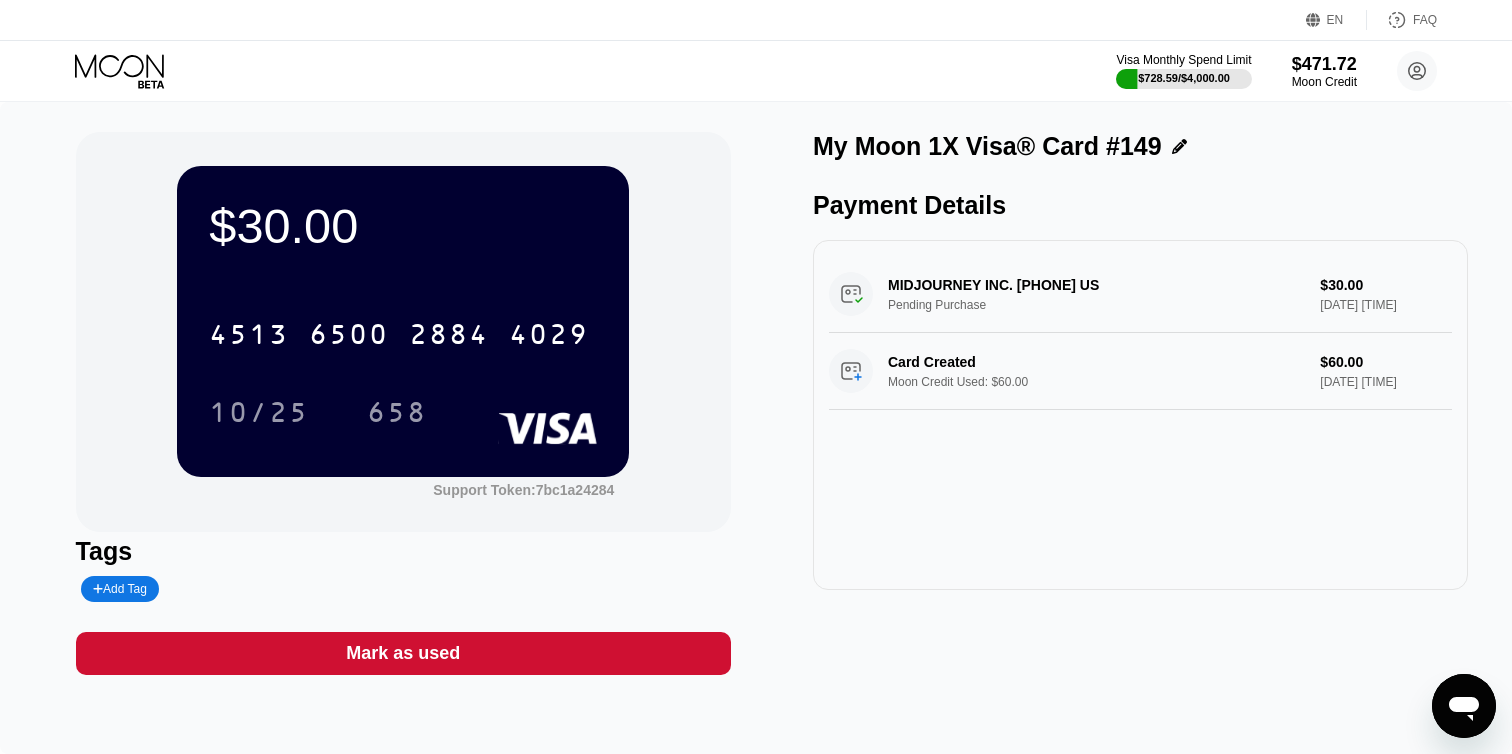 click 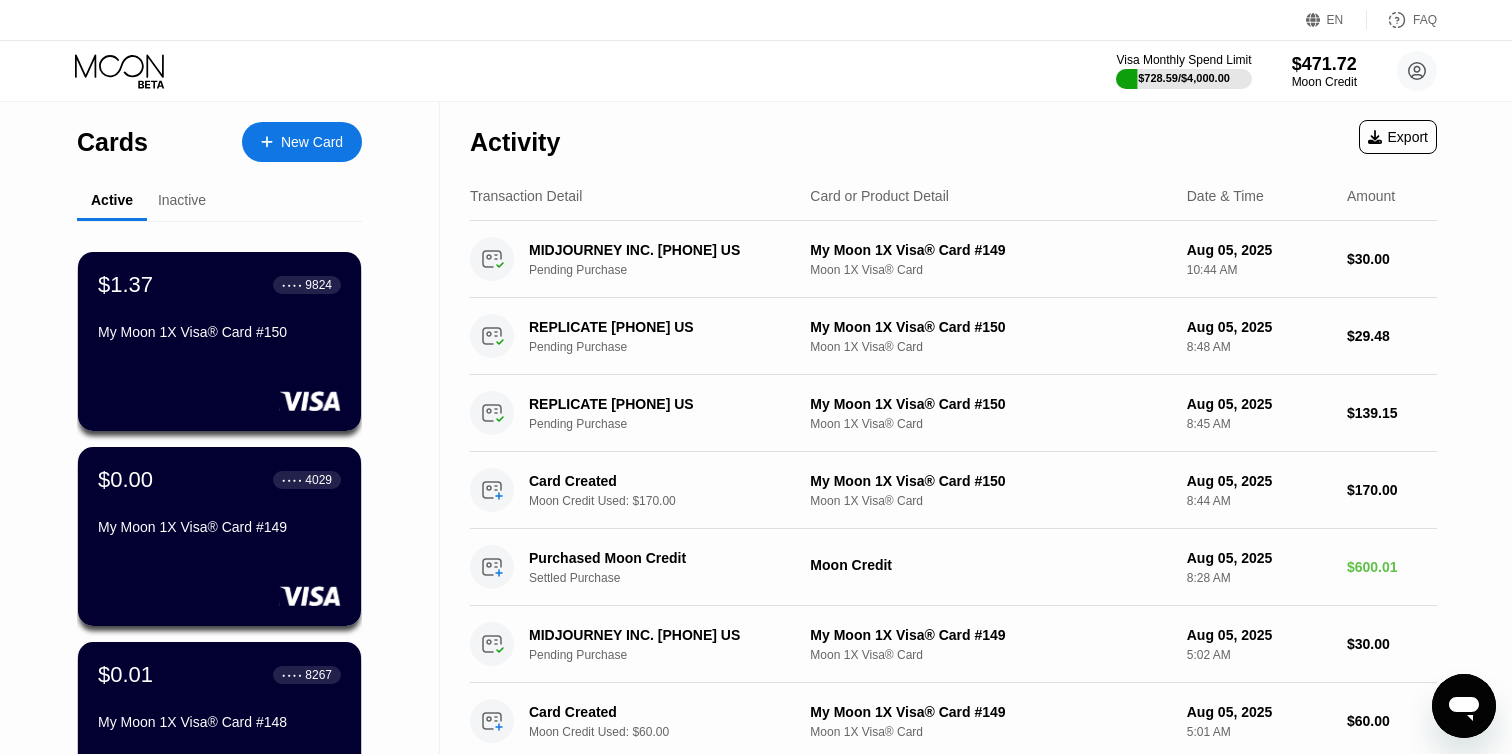 scroll, scrollTop: 113, scrollLeft: 0, axis: vertical 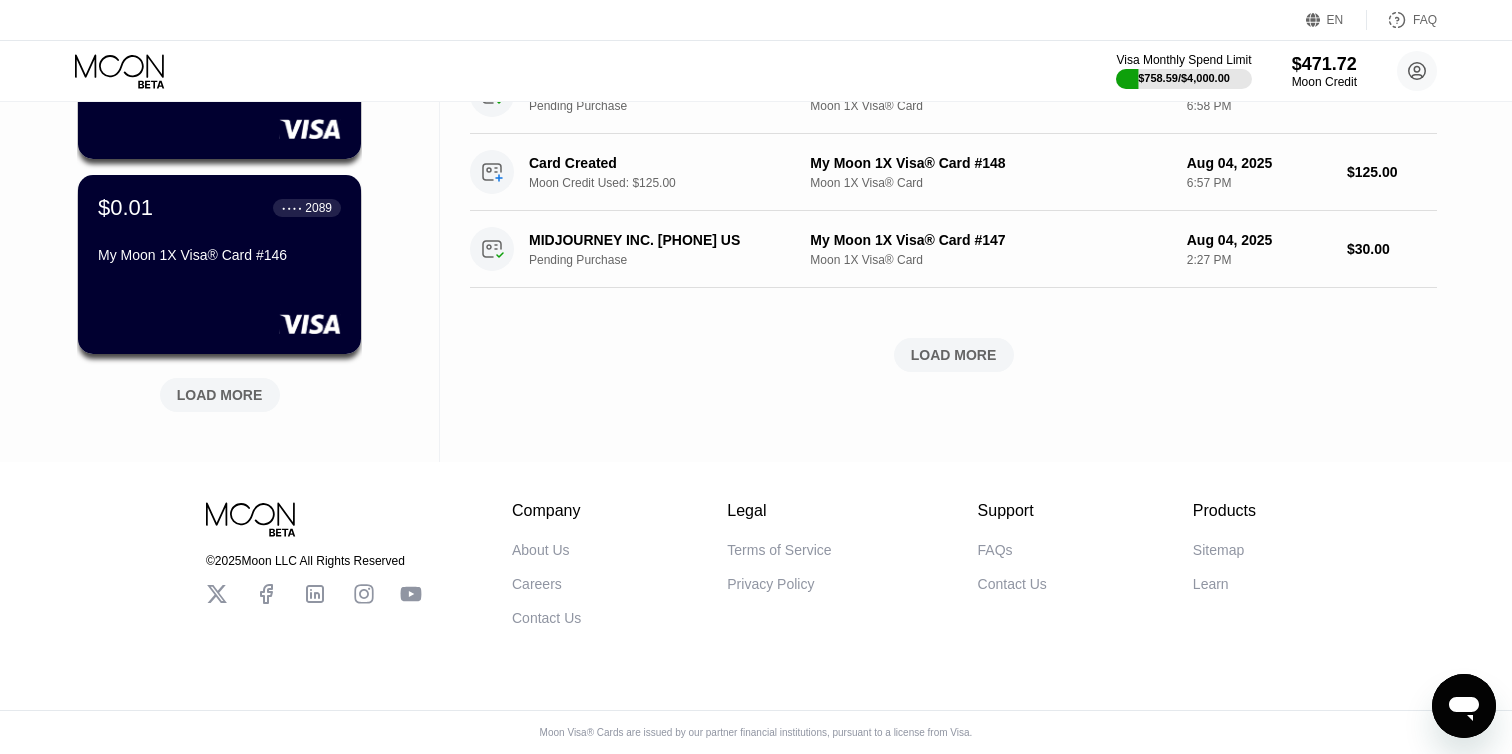 click on "LOAD MORE" at bounding box center (220, 395) 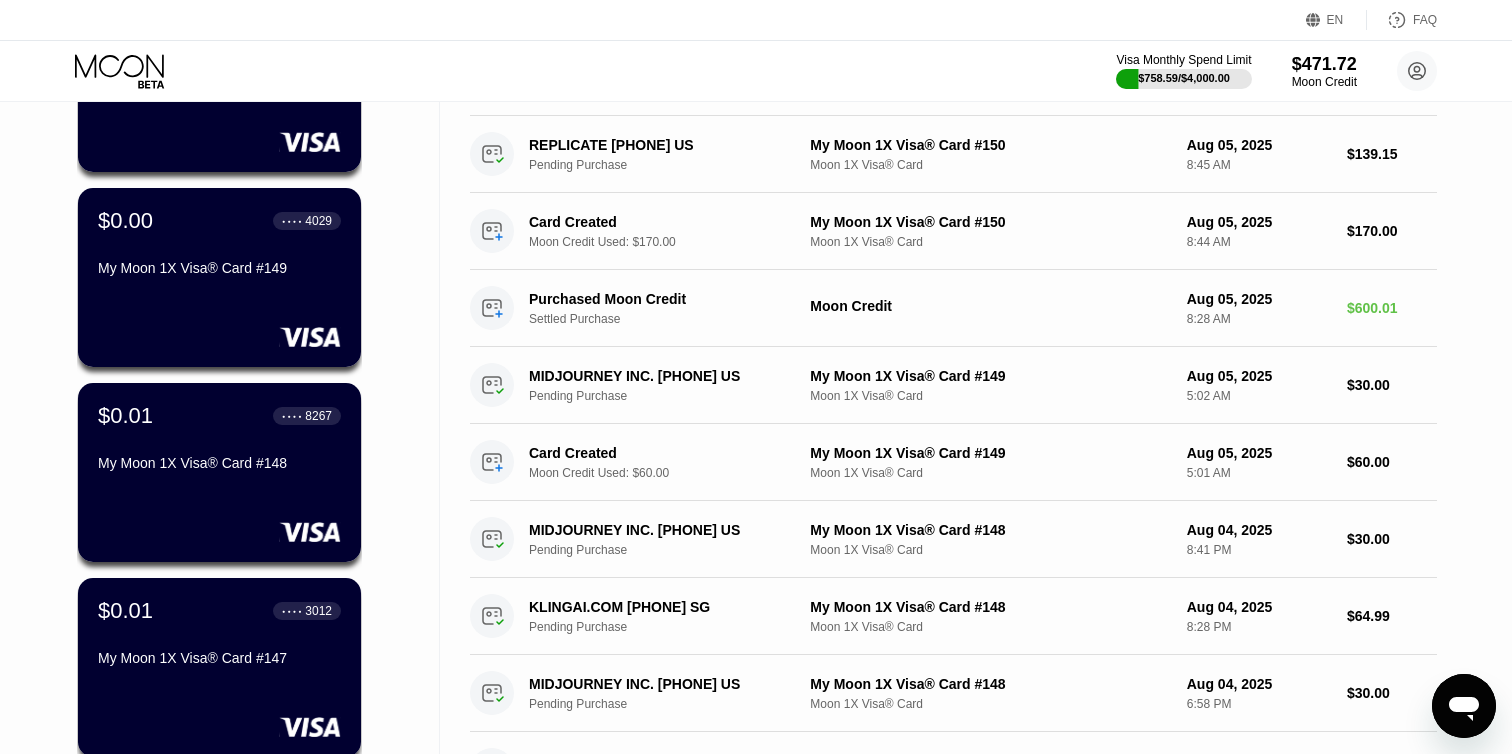 scroll, scrollTop: 0, scrollLeft: 0, axis: both 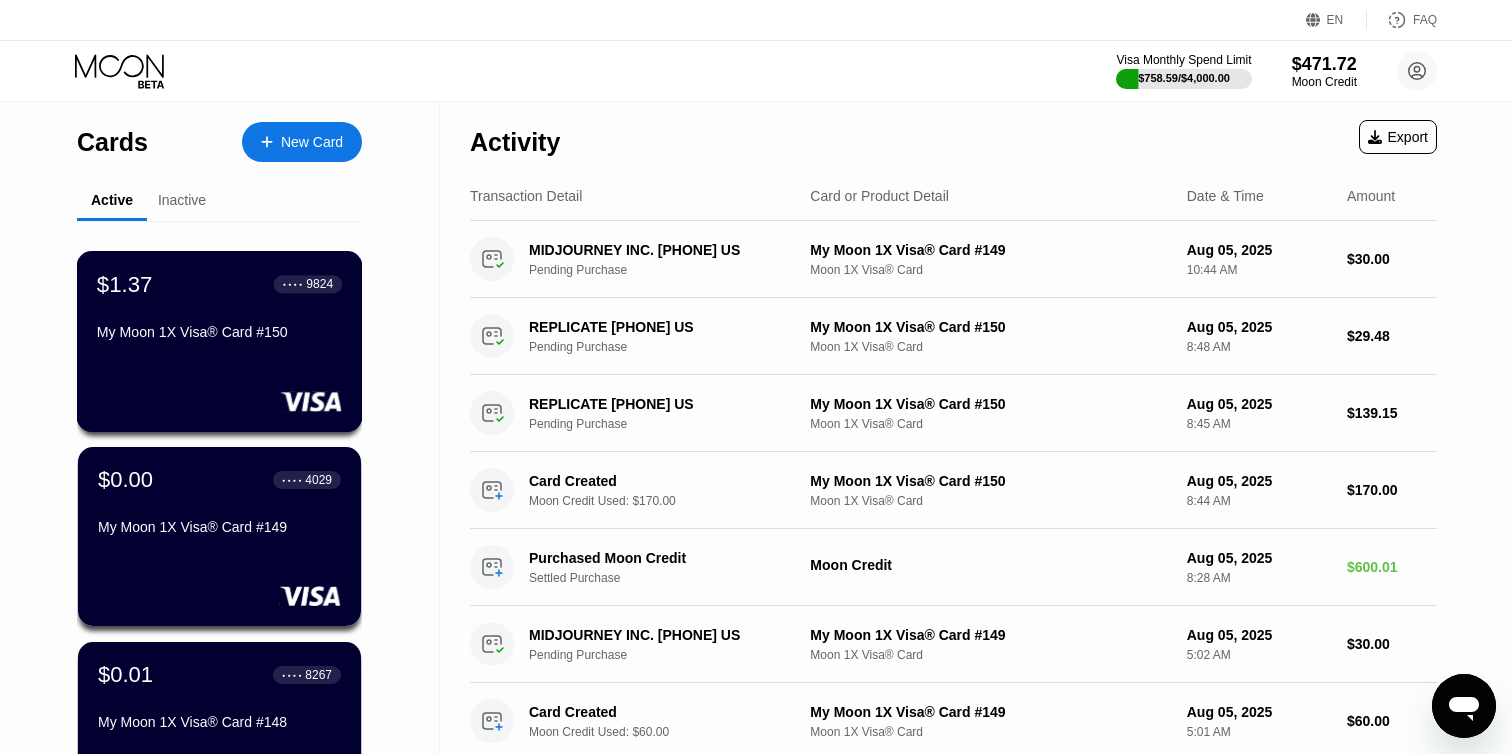 click on "$1.37 ● ● ● ● [LAST_4_DIGITS]" at bounding box center (219, 284) 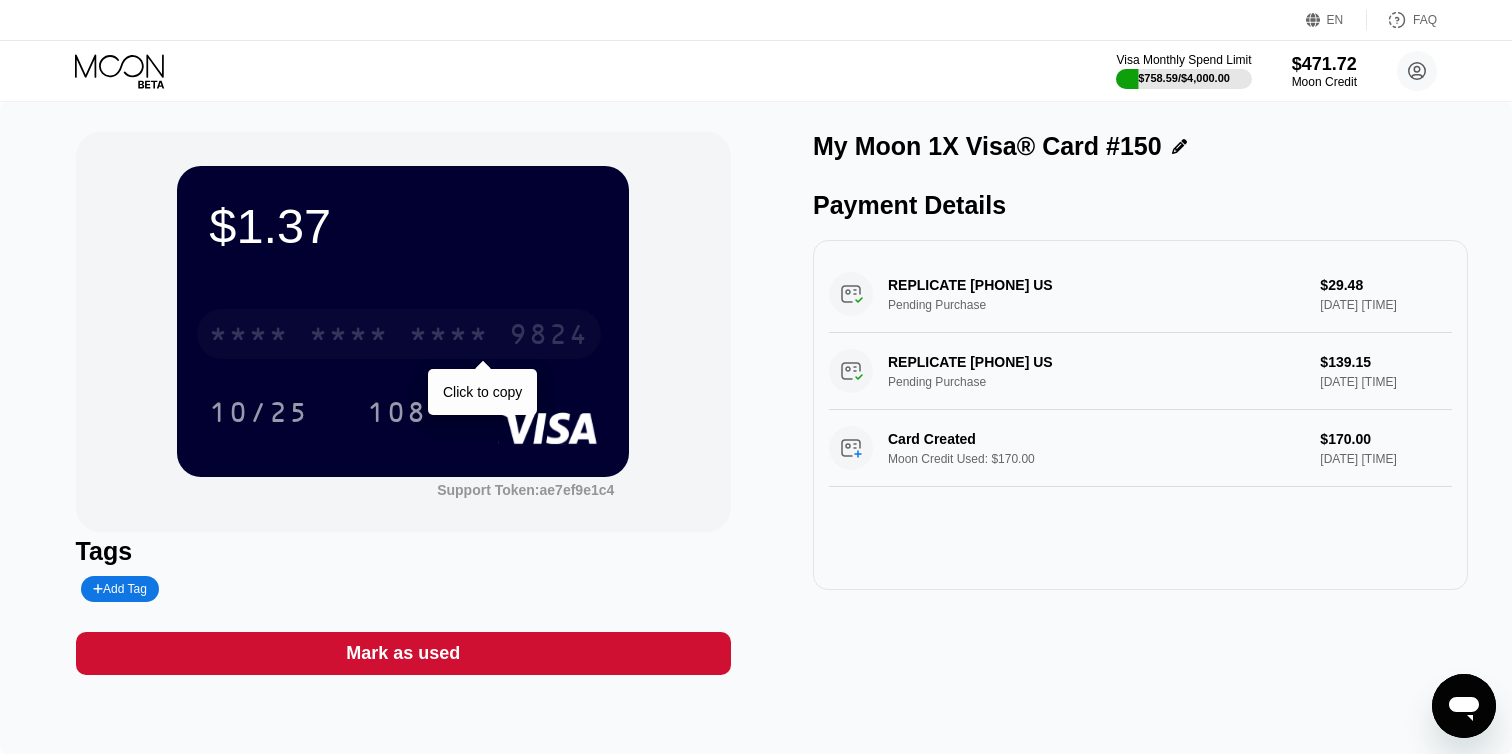 click on "9824" at bounding box center (549, 337) 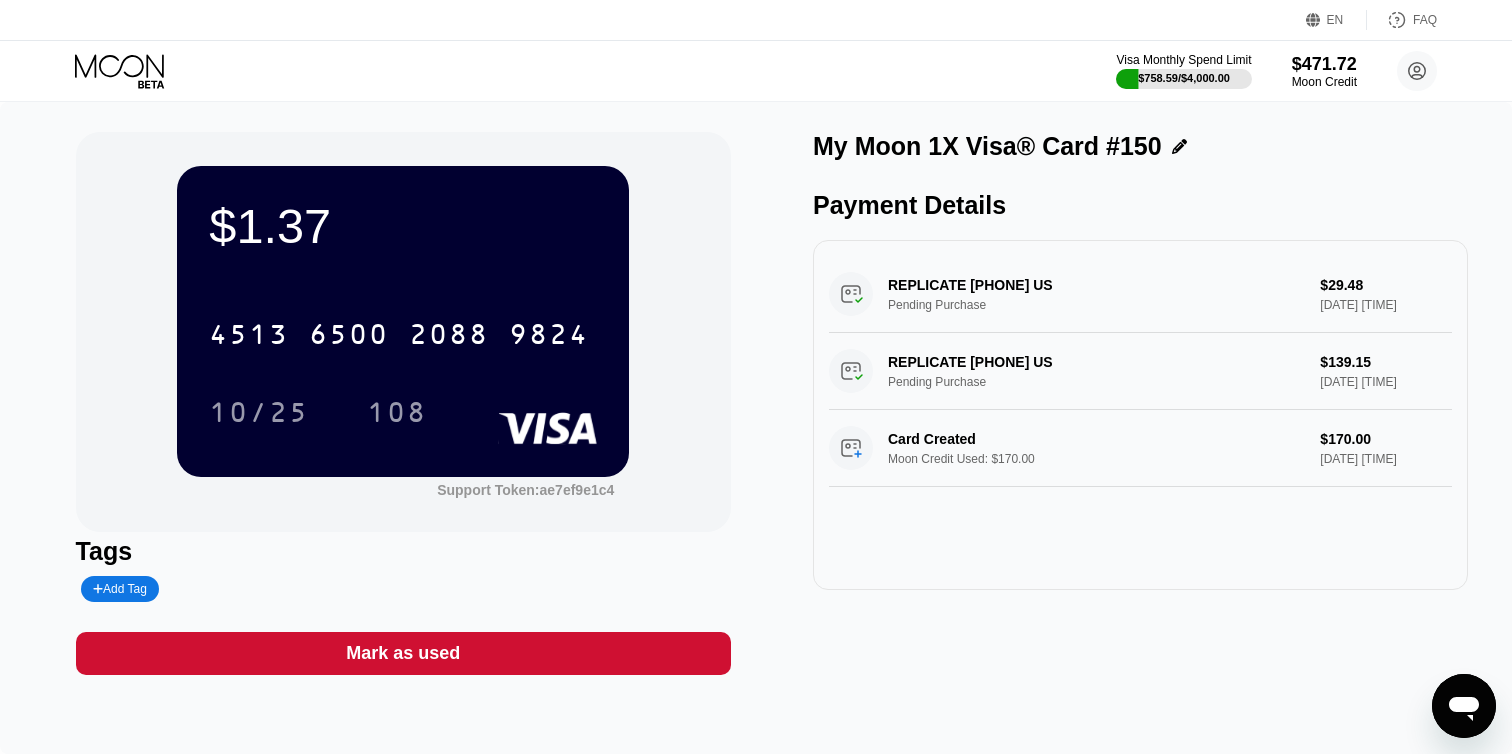 click 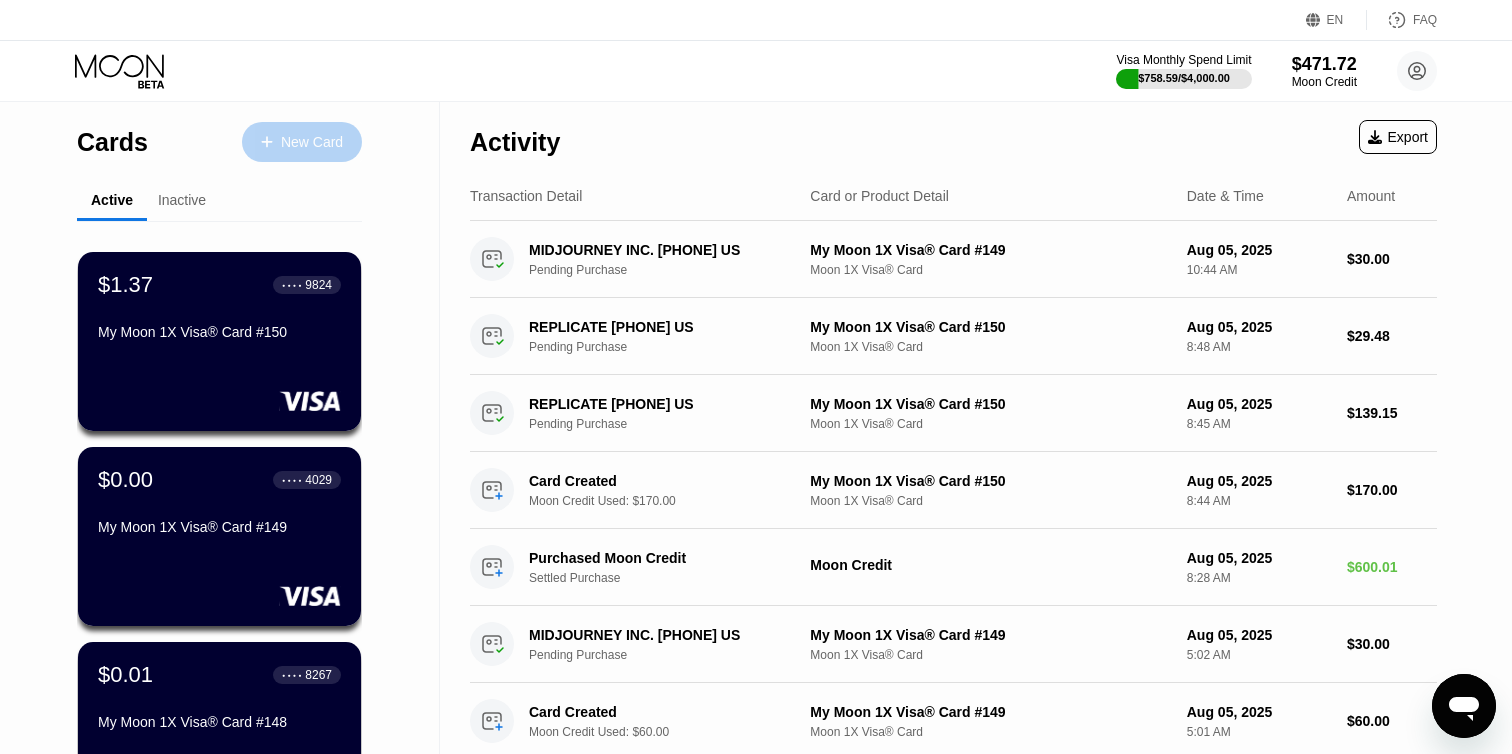 click on "New Card" at bounding box center [312, 142] 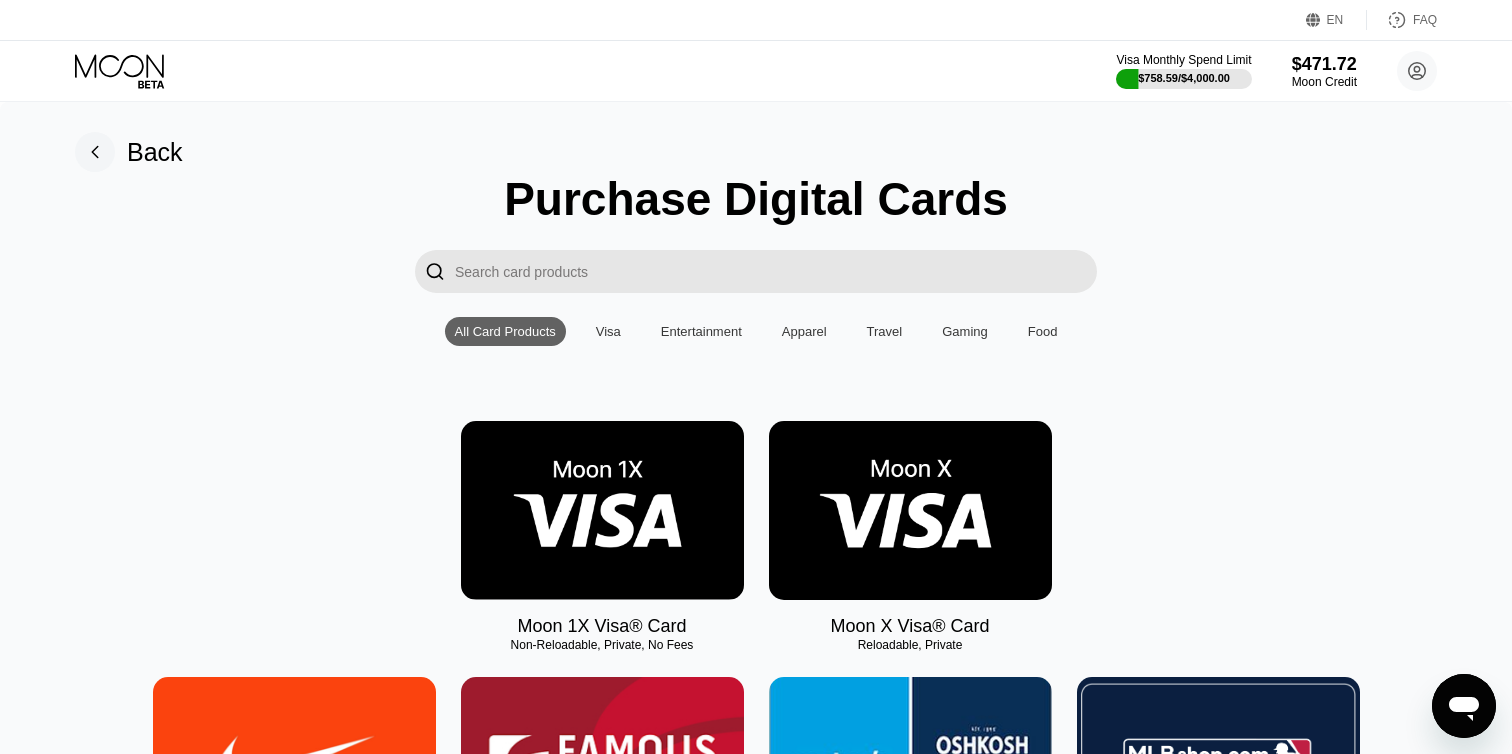 click at bounding box center (602, 510) 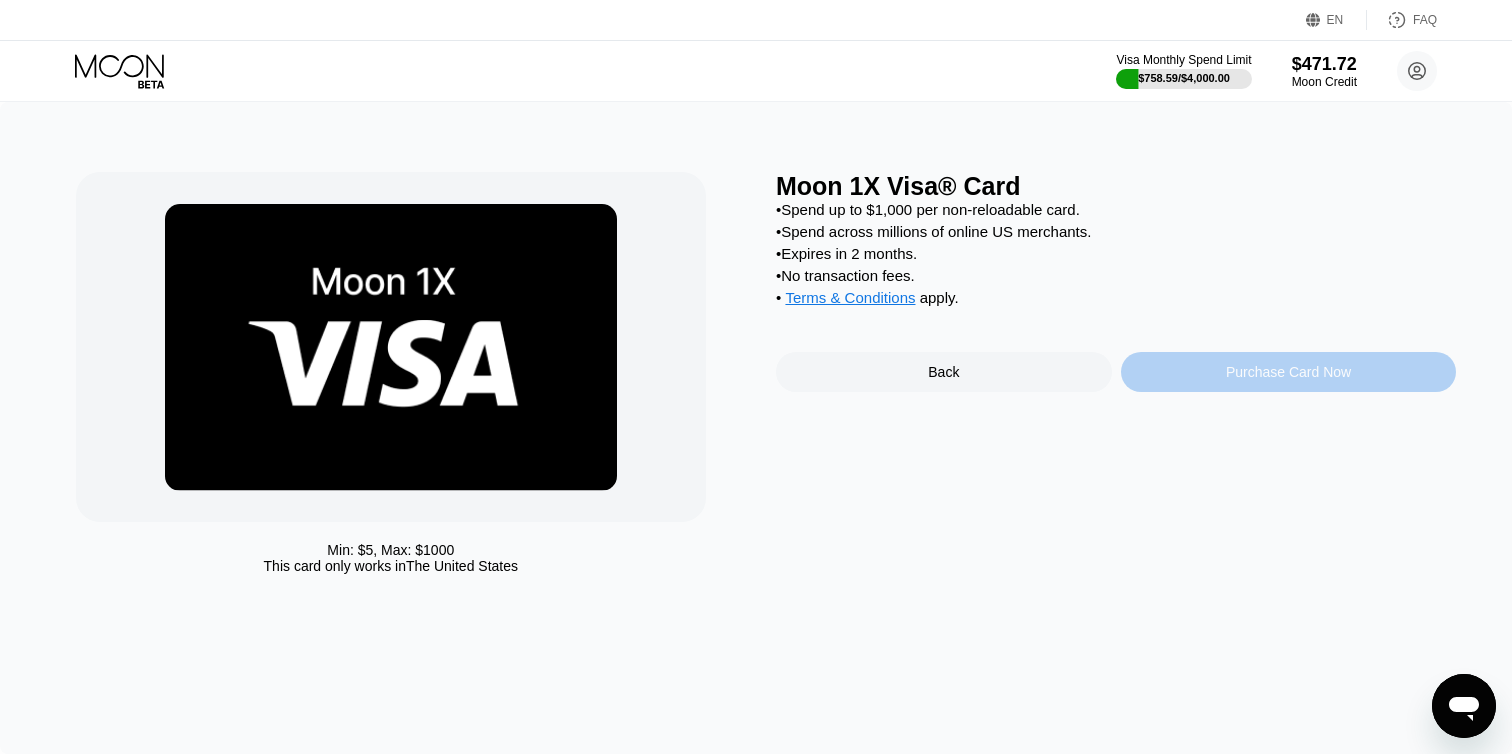 click on "Purchase Card Now" at bounding box center [1289, 372] 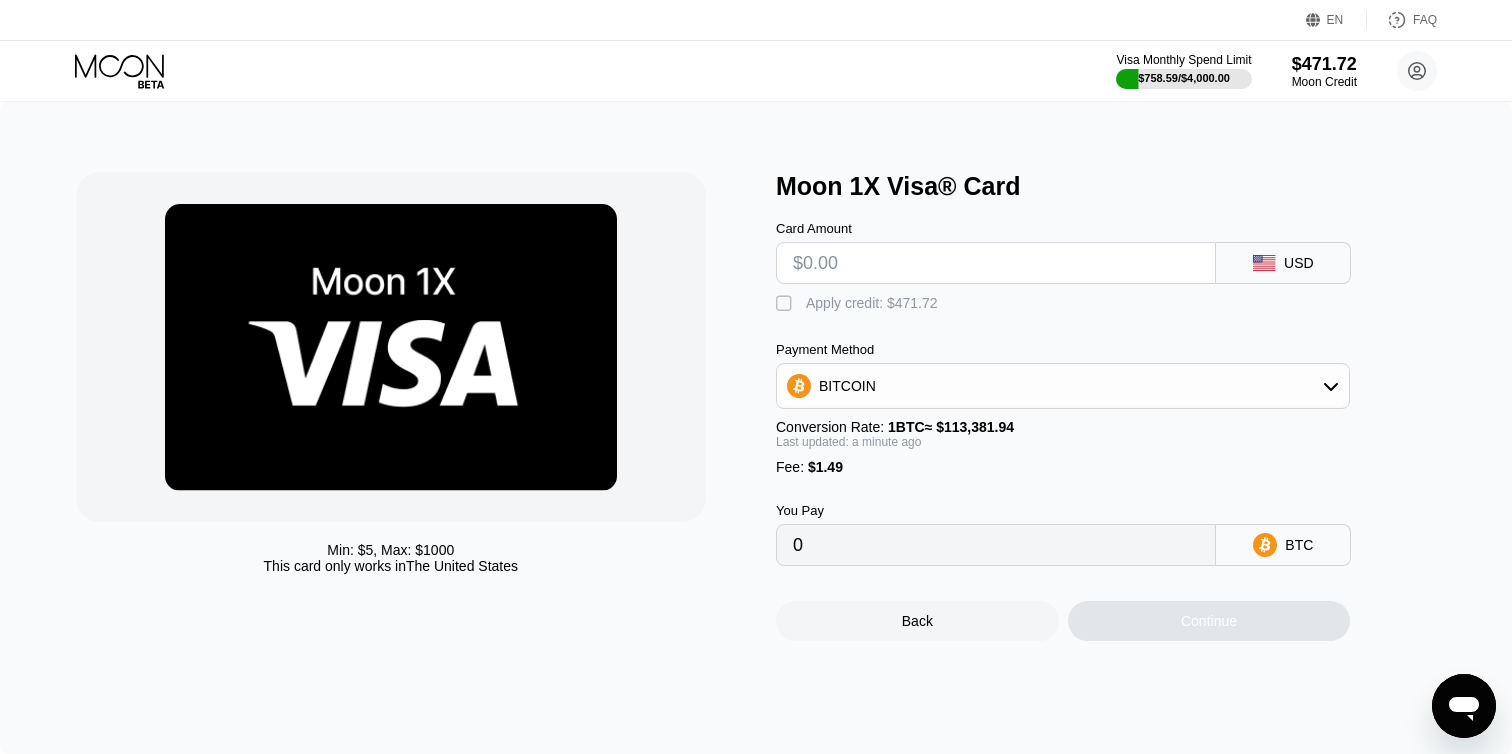 click at bounding box center (996, 263) 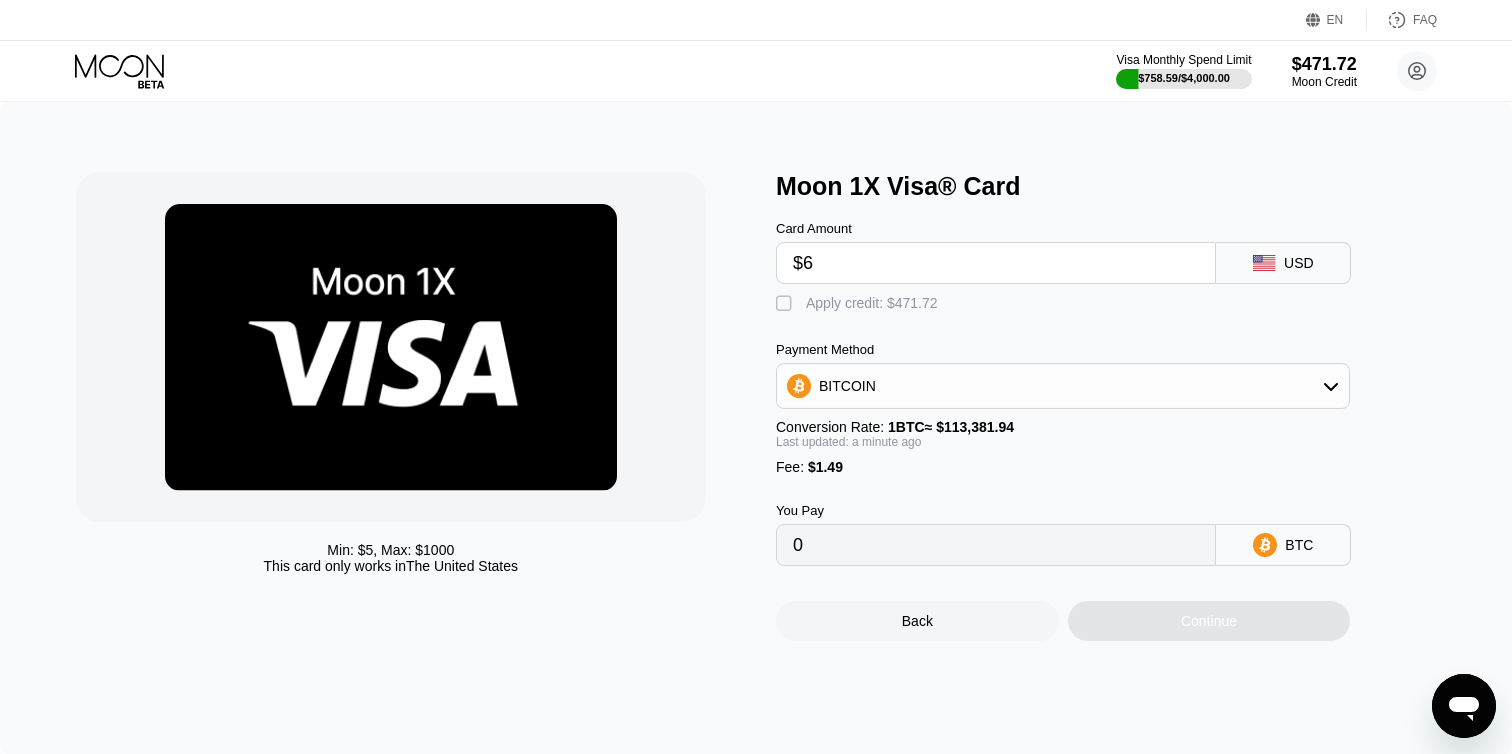 type on "$60" 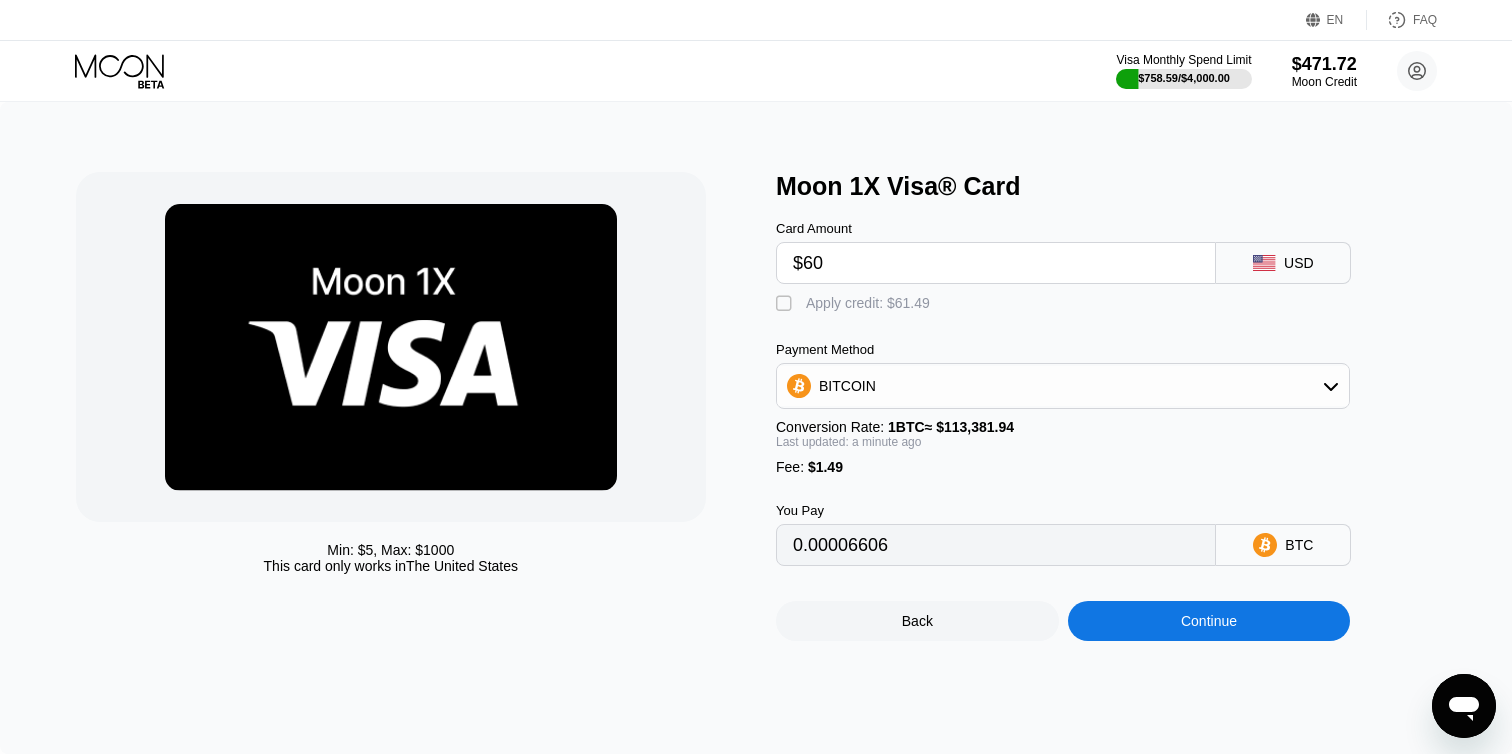 type on "0.00054233" 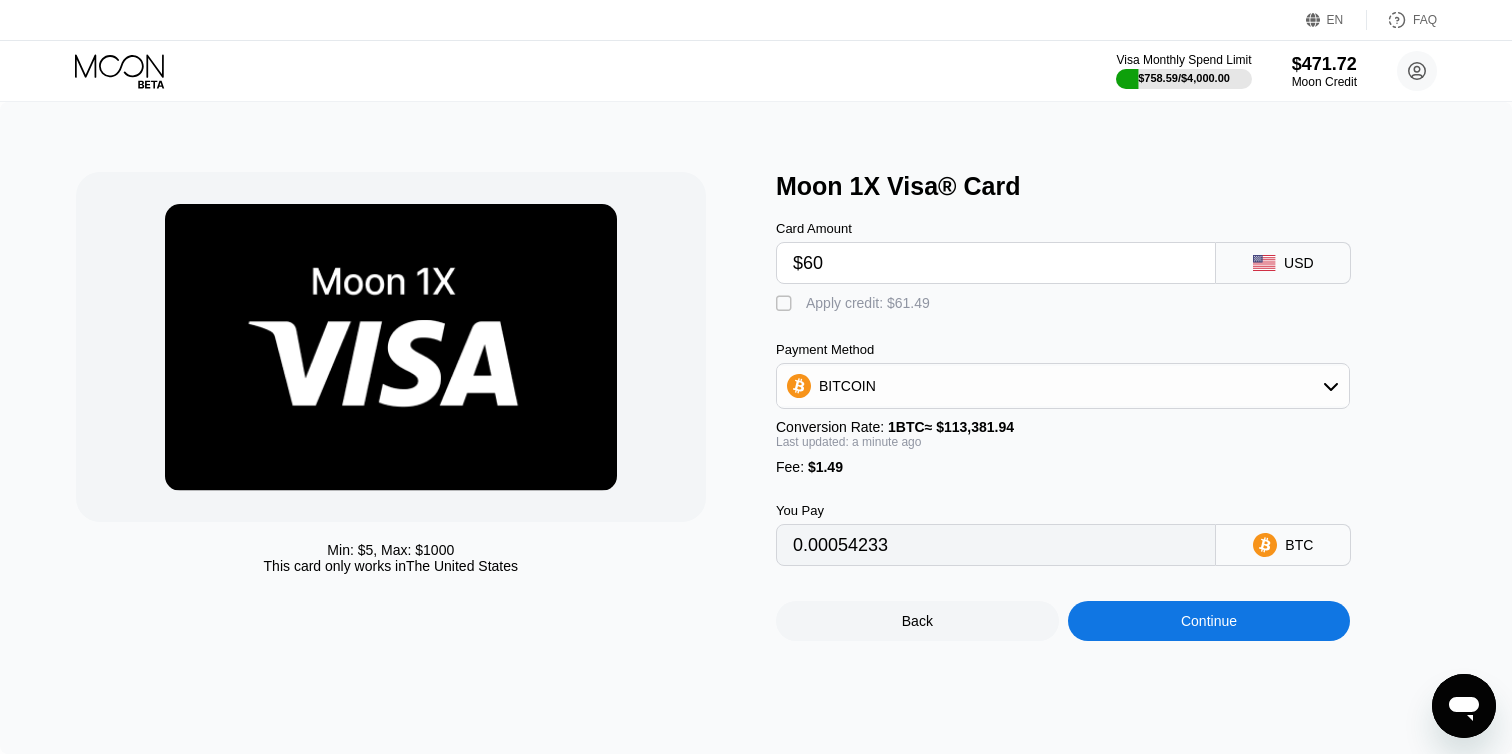 type on "$60" 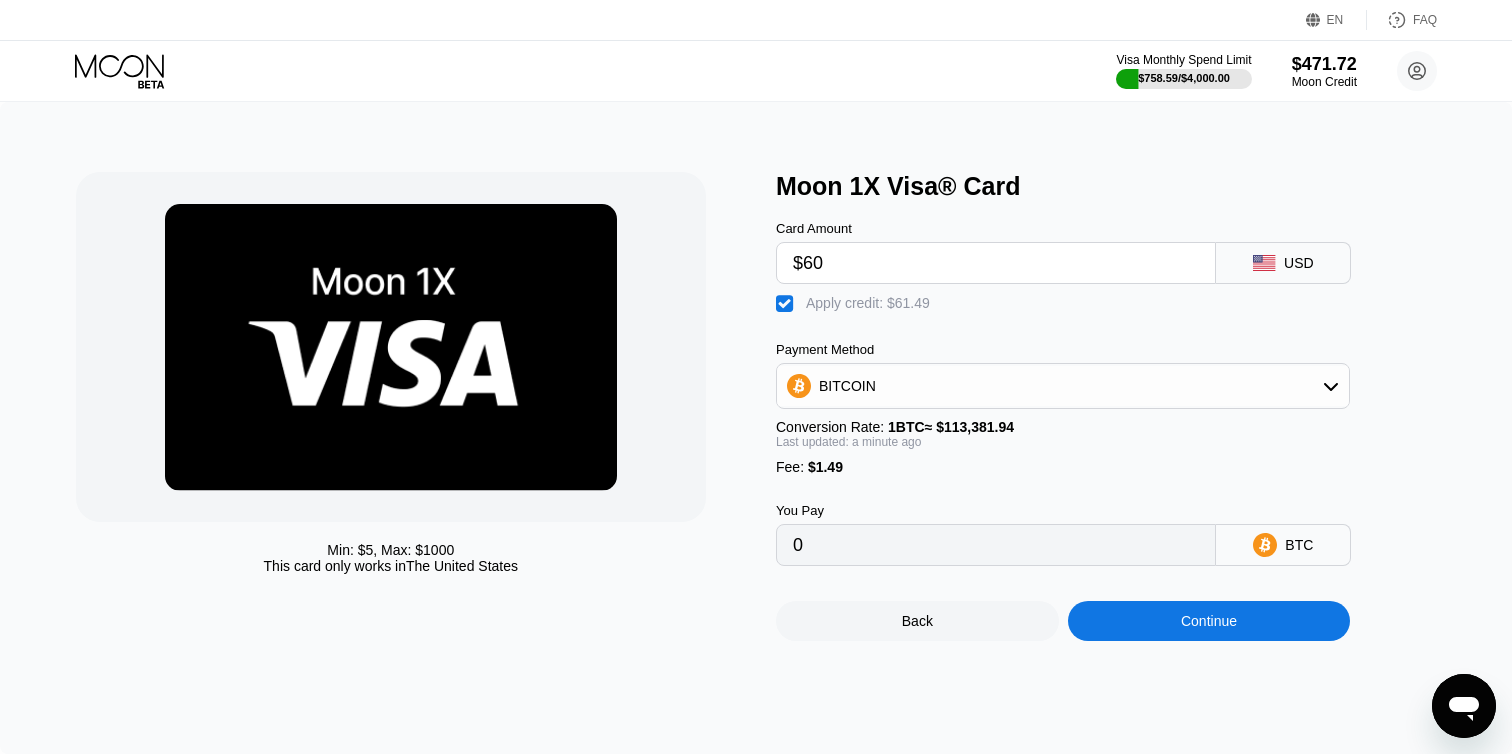 click on "Continue" at bounding box center (1209, 621) 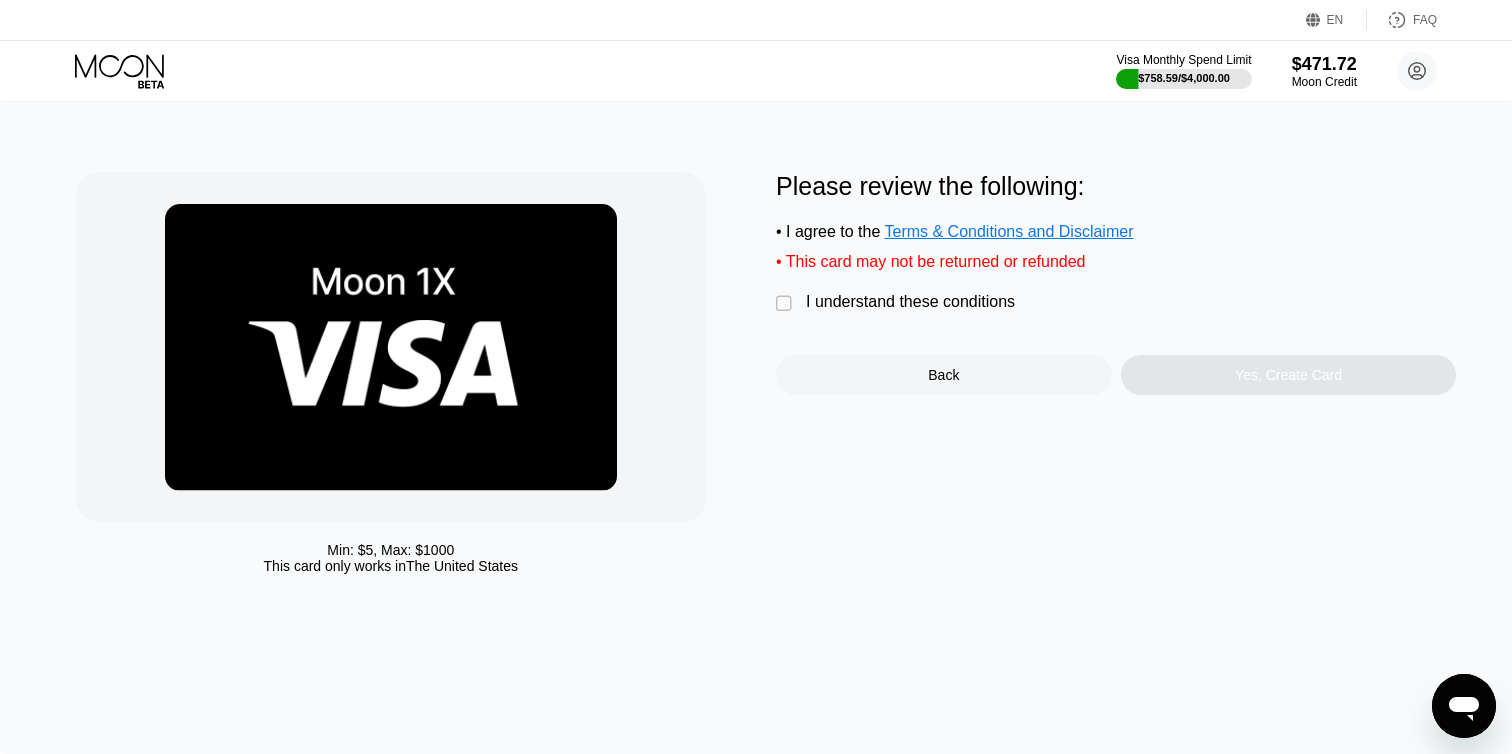 click on "I understand these conditions" at bounding box center (910, 302) 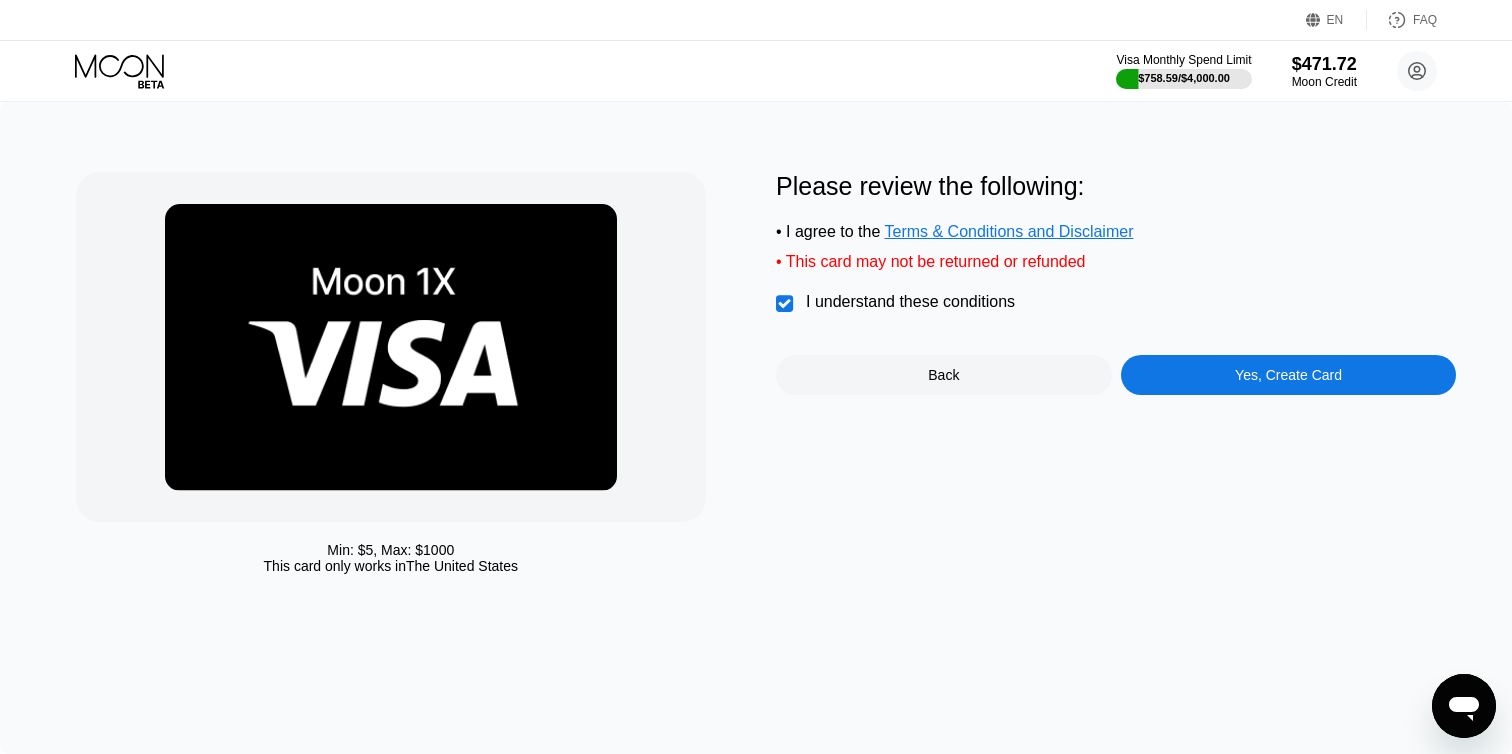 click on "Yes, Create Card" at bounding box center (1289, 375) 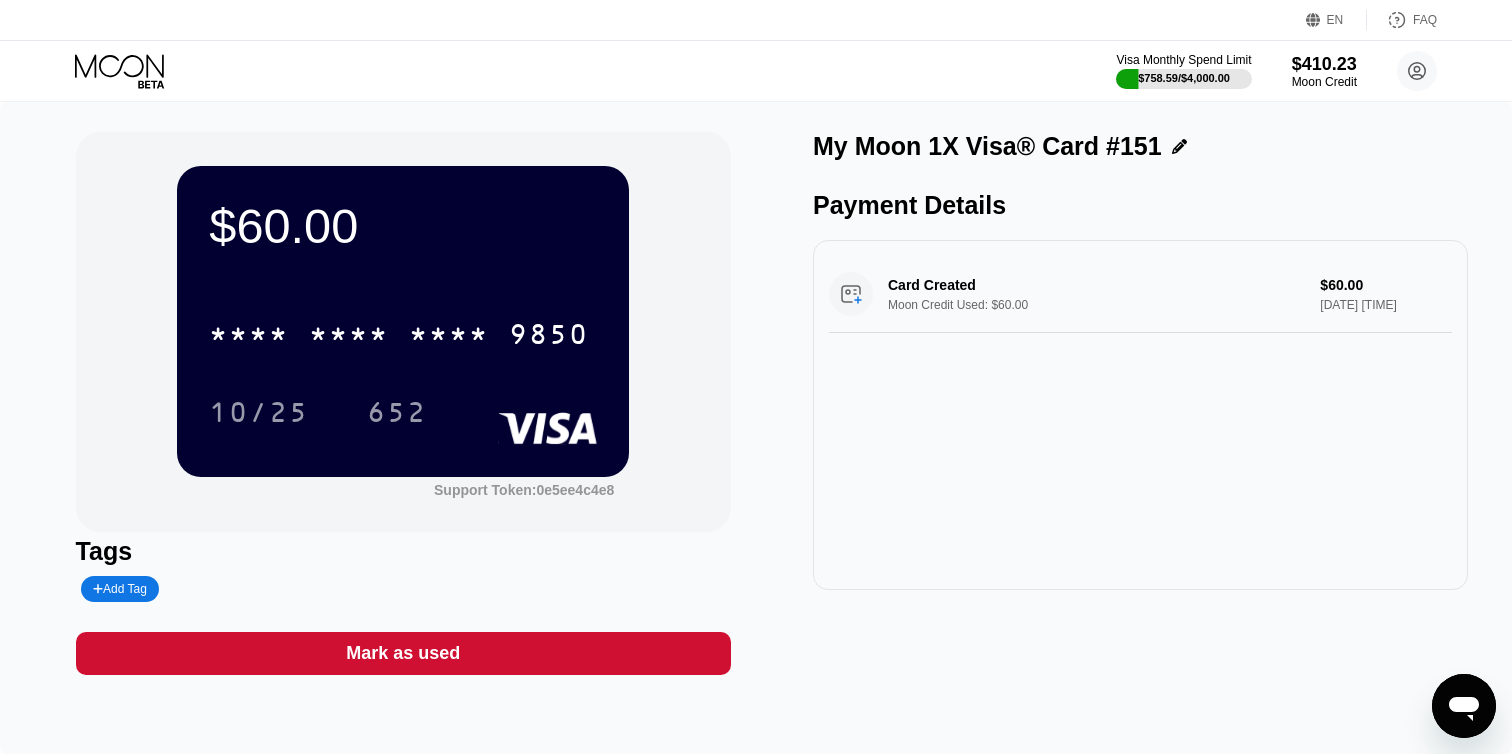 scroll, scrollTop: 0, scrollLeft: 0, axis: both 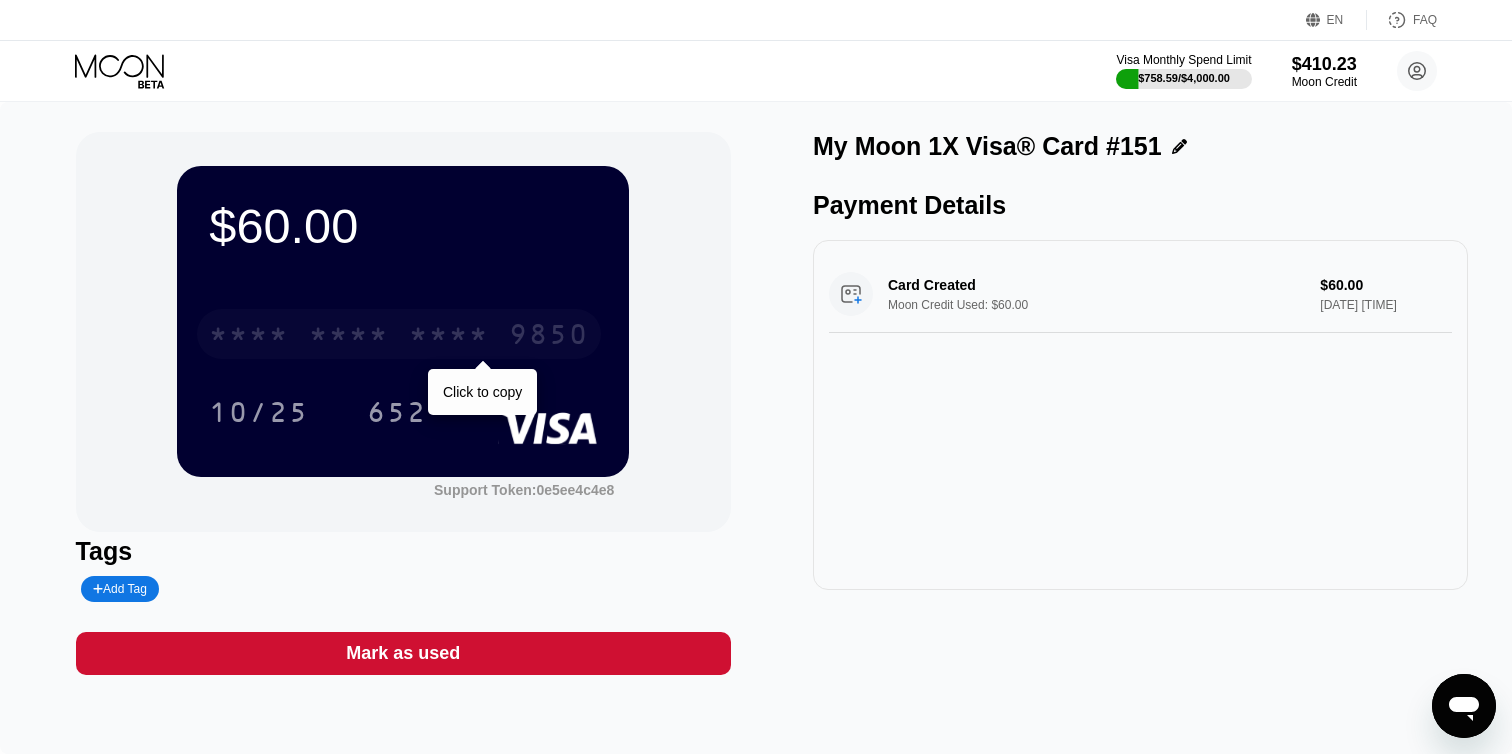 click on "9850" at bounding box center [549, 337] 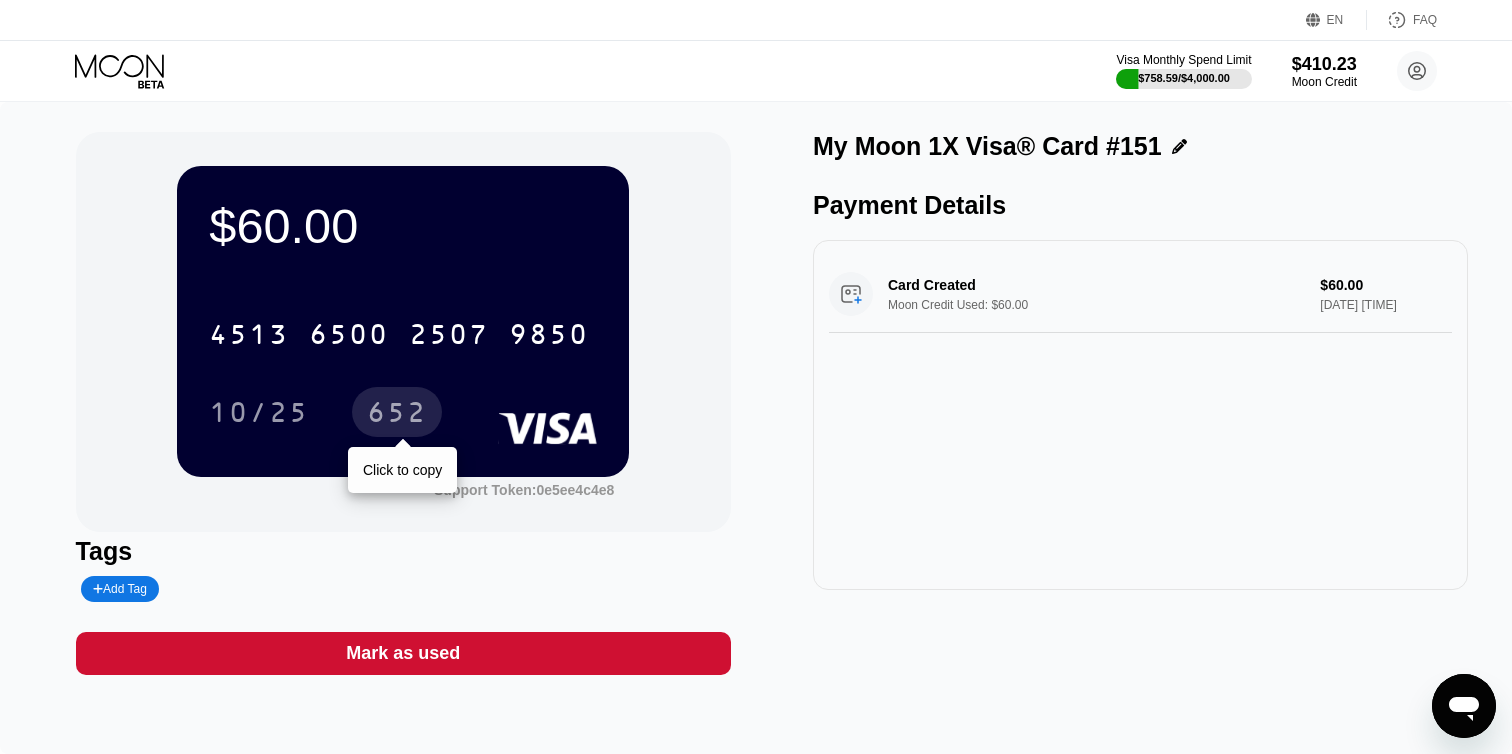 click on "652" at bounding box center (397, 412) 